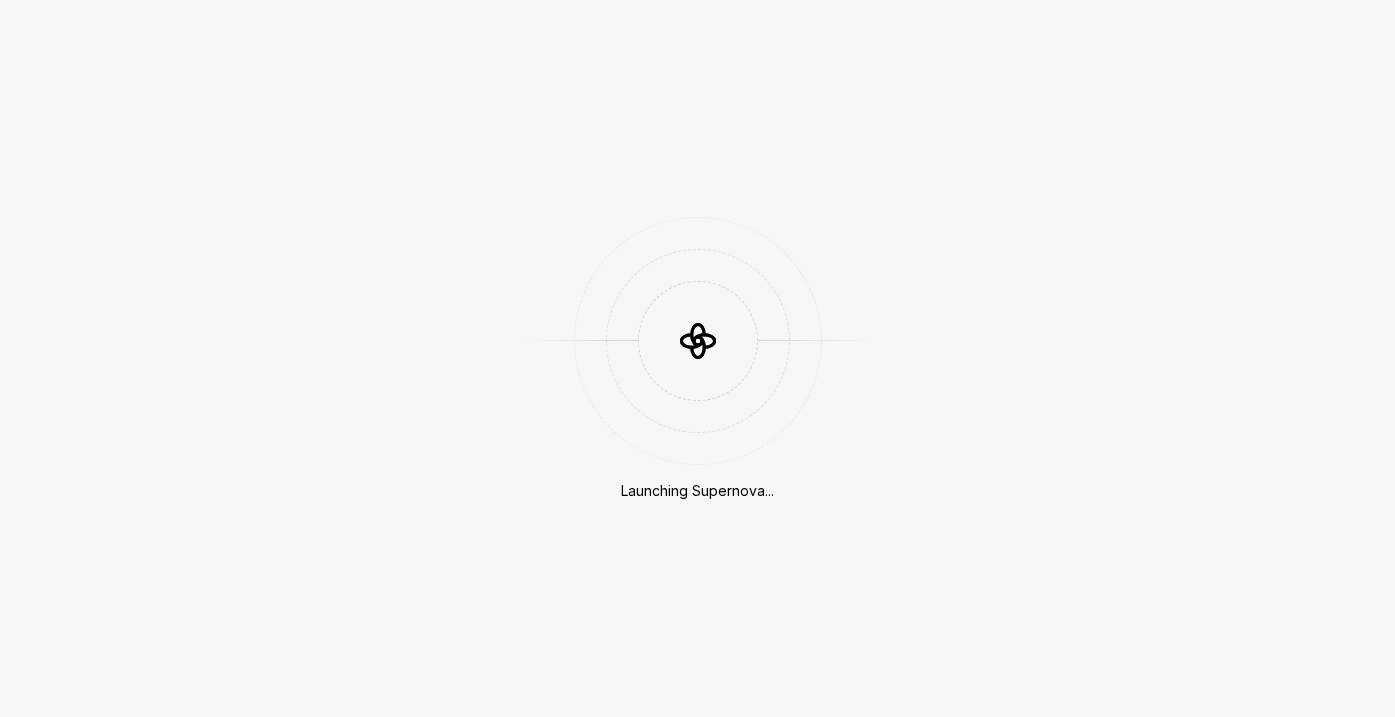 scroll, scrollTop: 0, scrollLeft: 0, axis: both 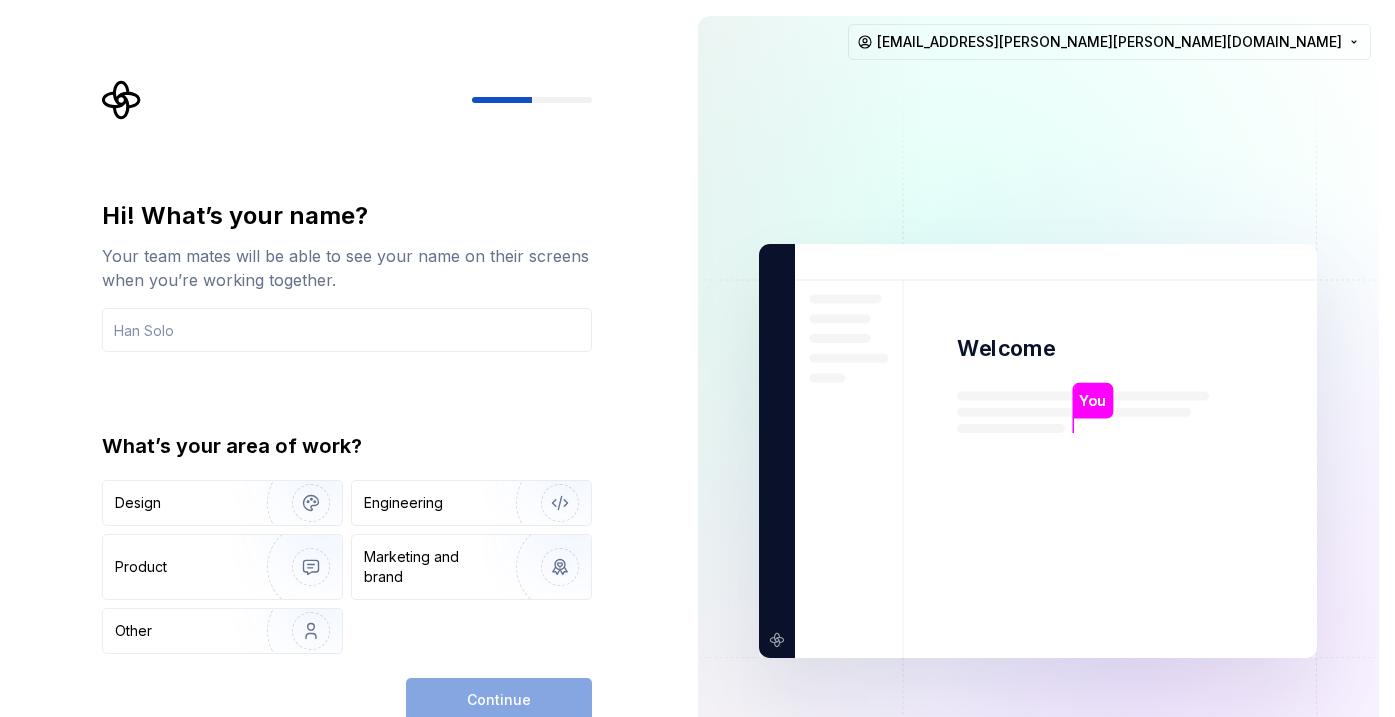 click on "Hi! What’s your name? Your team mates will be able to see your name on their screens when you’re working together. What’s your area of work? Design Engineering Product Marketing and brand Other Continue" at bounding box center [341, 451] 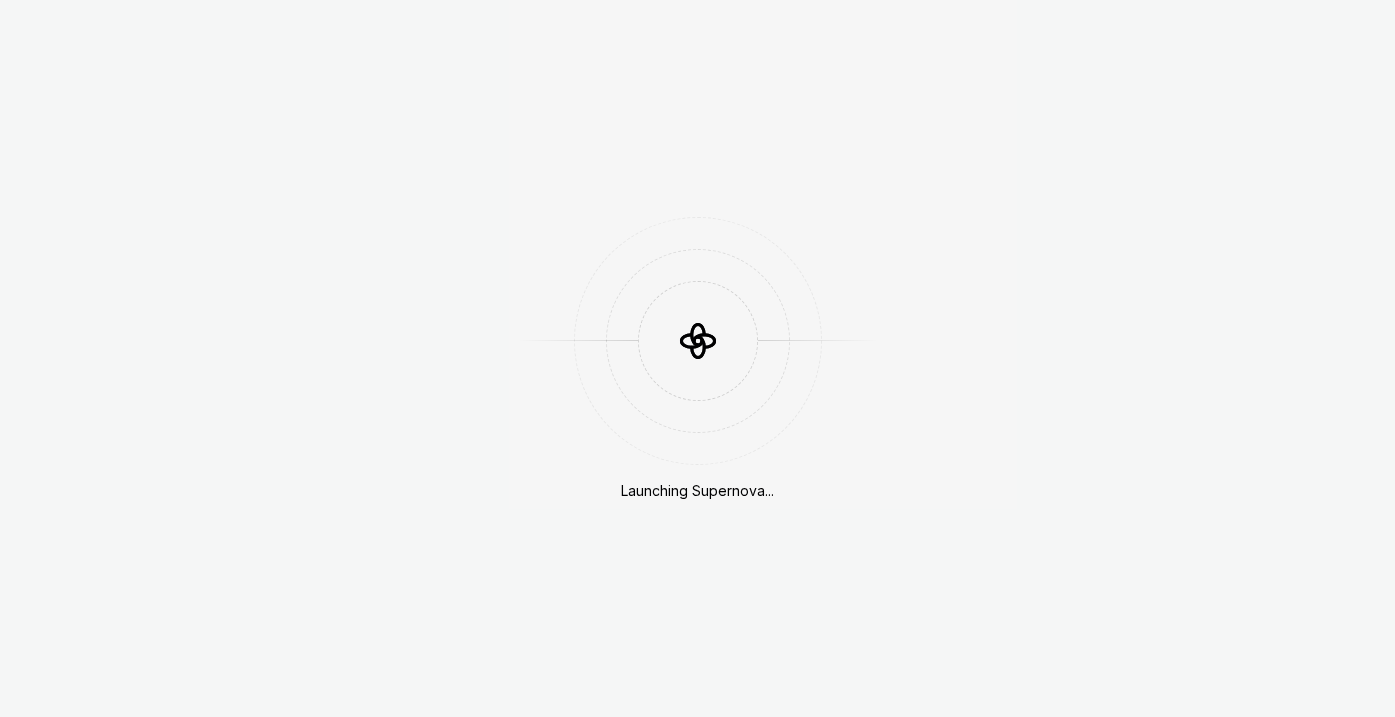 scroll, scrollTop: 0, scrollLeft: 0, axis: both 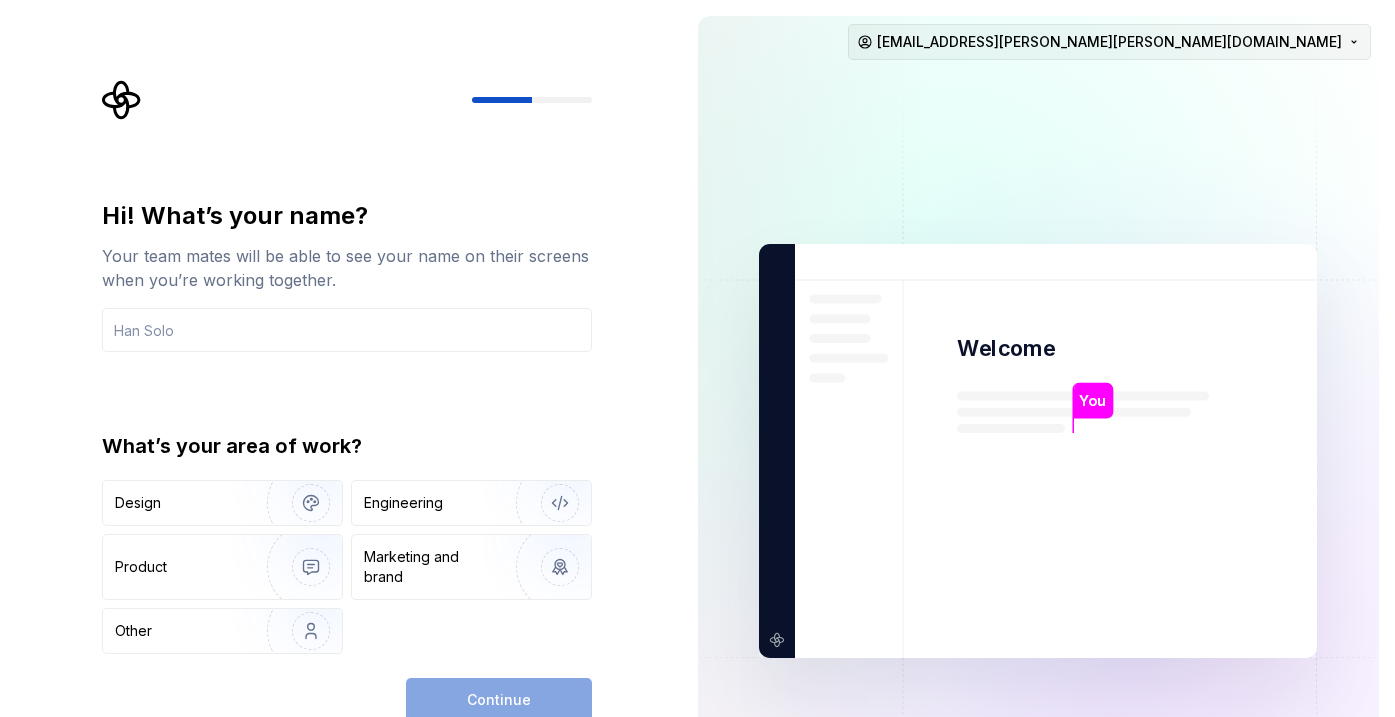 click on "Hi! What’s your name? Your team mates will be able to see your name on their screens when you’re working together. What’s your area of work? Design Engineering Product Marketing and brand Other Continue You Welcome You T B +3 Thomas Brooke Jamie ramya.thalmann@deel.com" at bounding box center [697, 358] 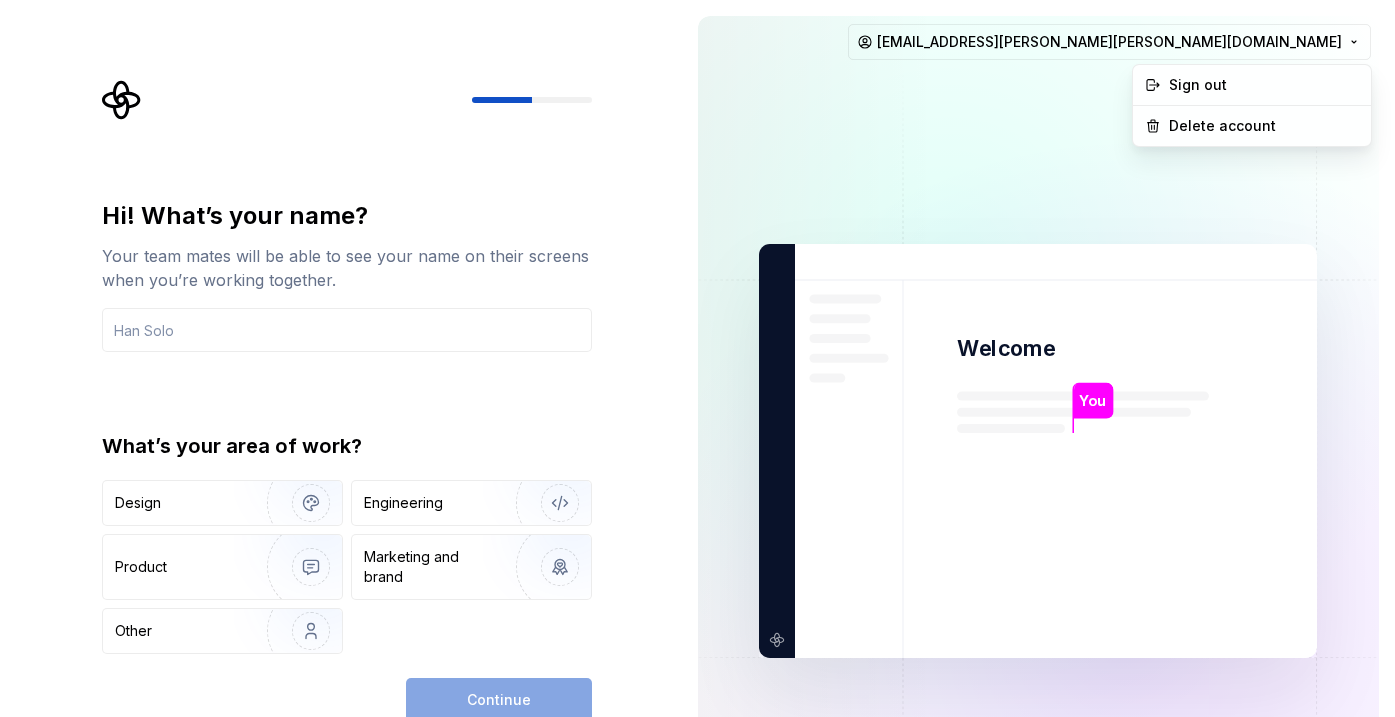 click on "Hi! What’s your name? Your team mates will be able to see your name on their screens when you’re working together. What’s your area of work? Design Engineering Product Marketing and brand Other Continue You Welcome You T B +3 Thomas Brooke Jamie ramya.thalmann@deel.com Sign out Delete account" at bounding box center [697, 358] 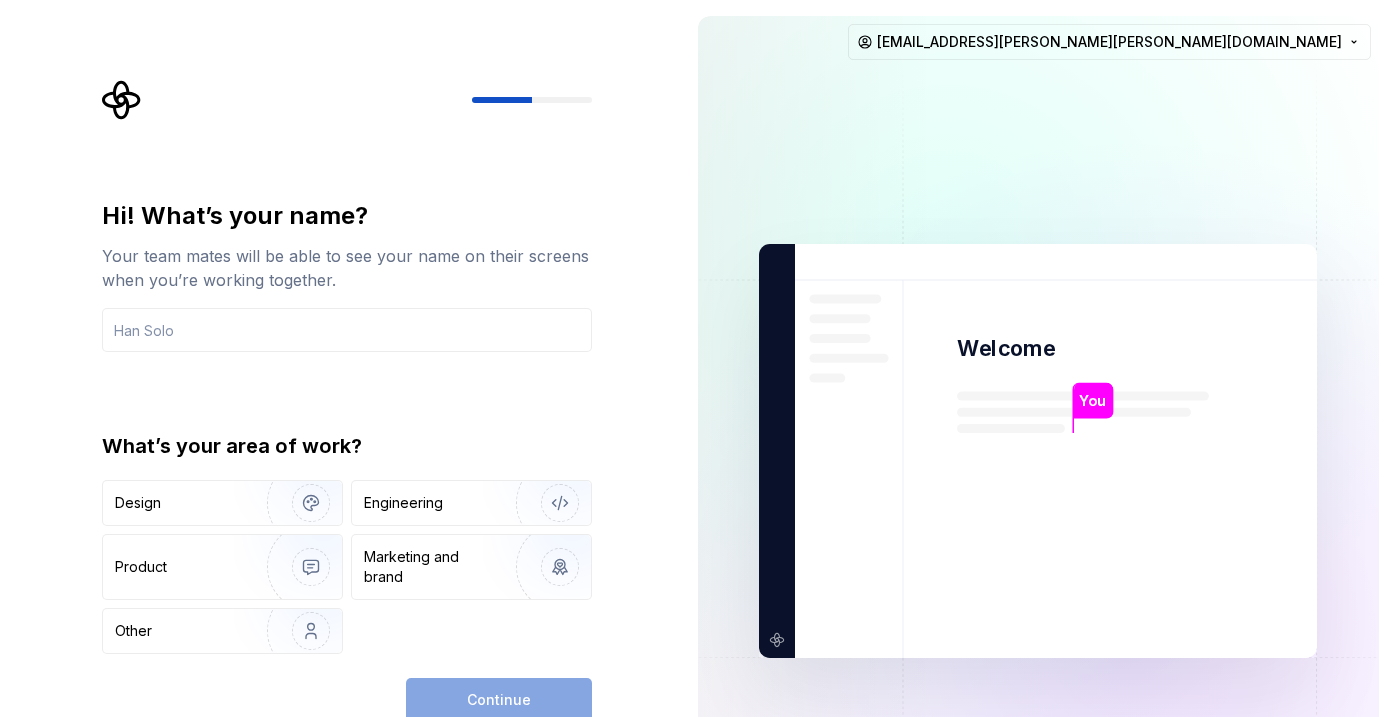 click on "Hi! What’s your name? Your team mates will be able to see your name on their screens when you’re working together. What’s your area of work? Design Engineering Product Marketing and brand Other" at bounding box center [347, 427] 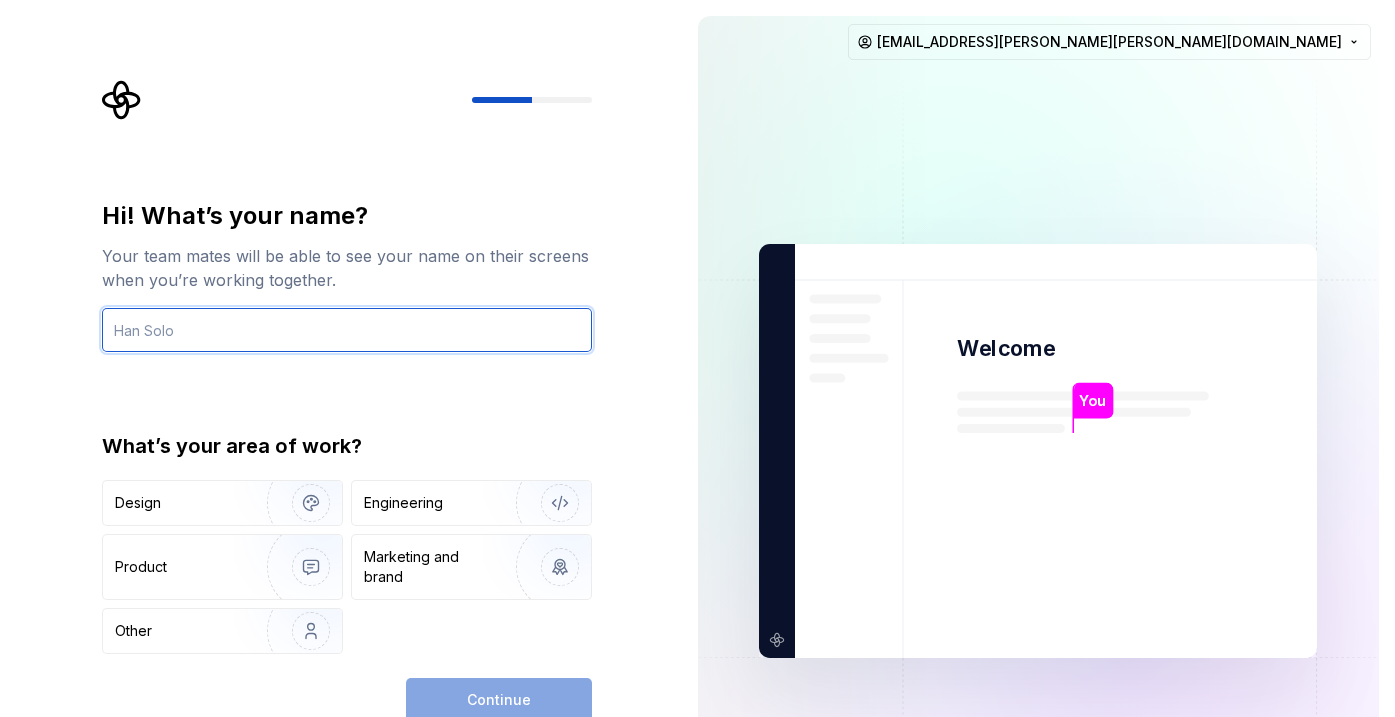 click at bounding box center [347, 330] 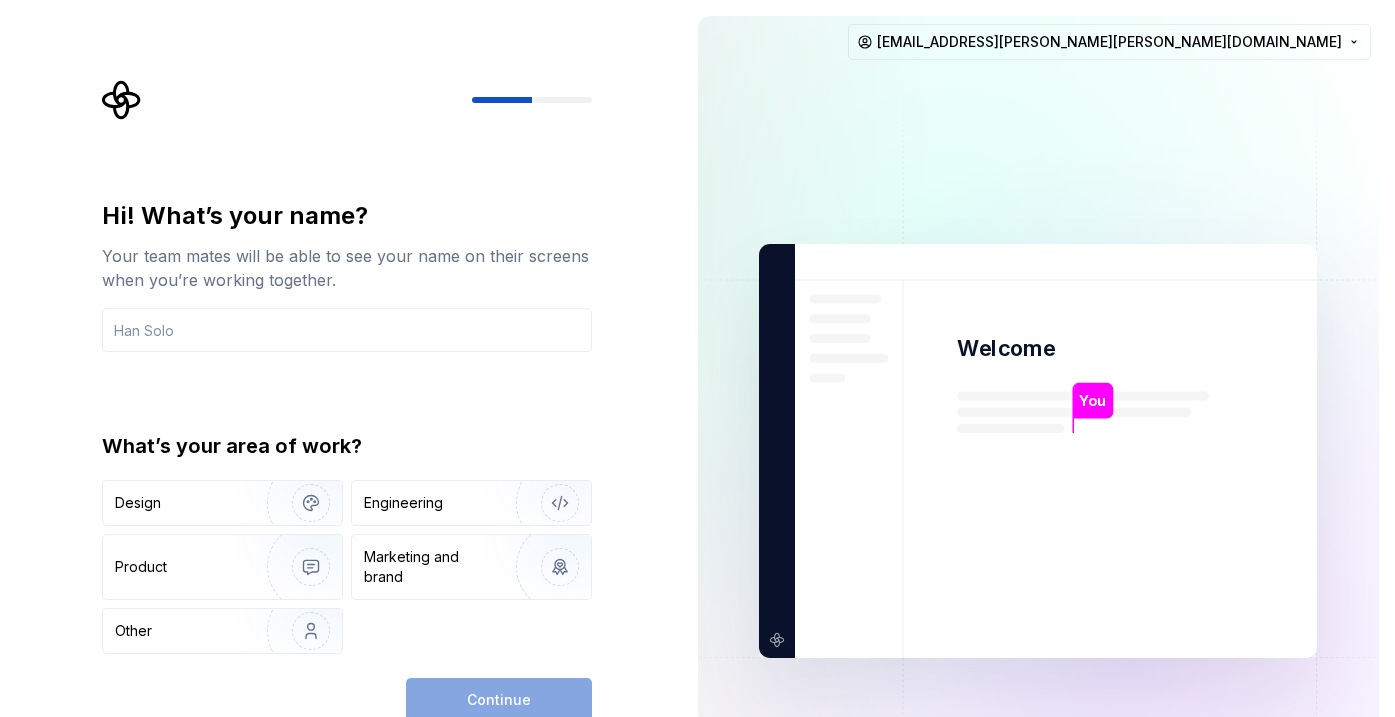 click on "Continue" at bounding box center (499, 700) 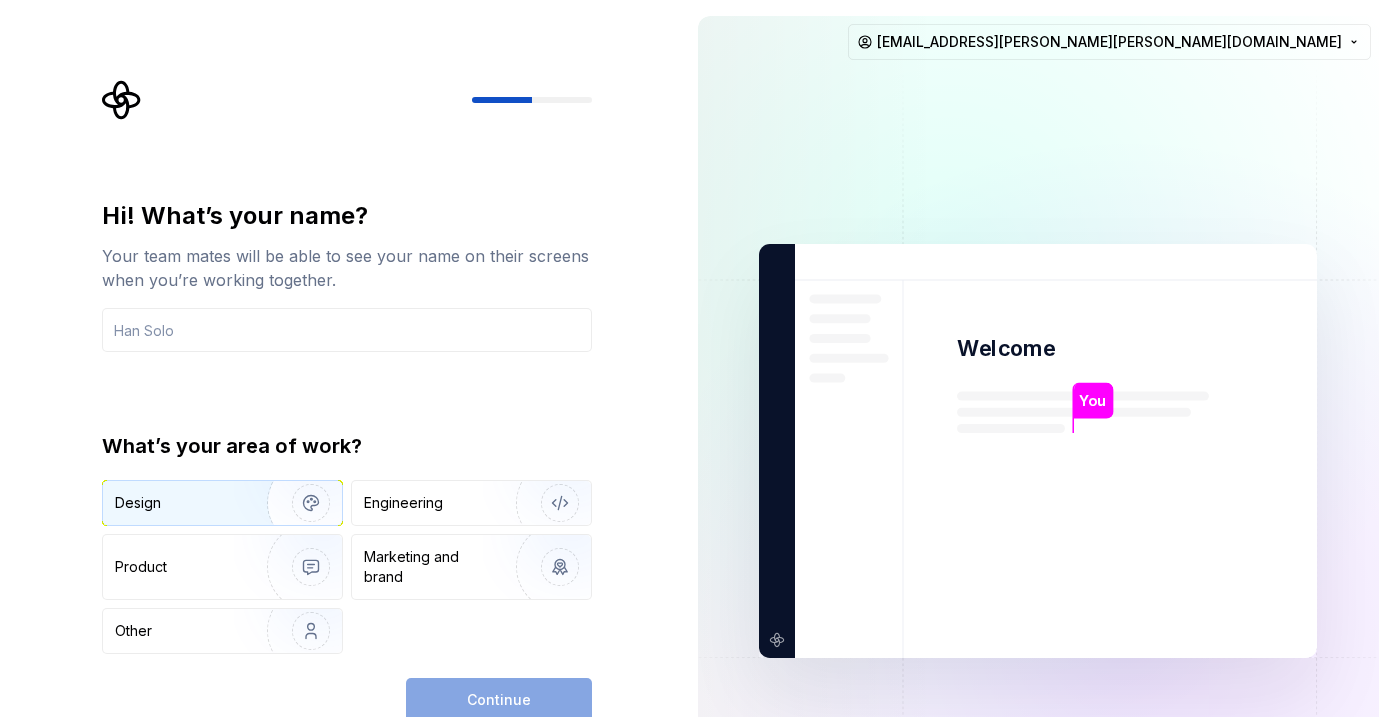 click at bounding box center [298, 503] 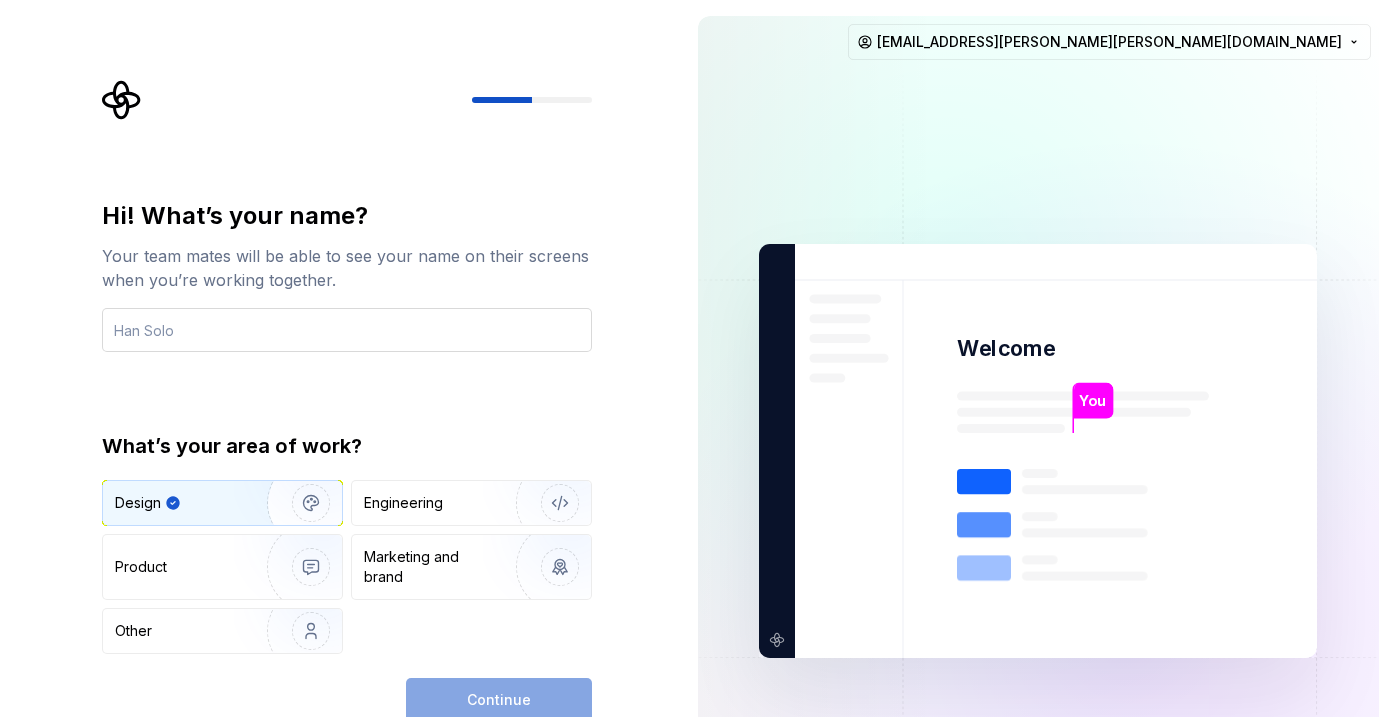 click at bounding box center (347, 330) 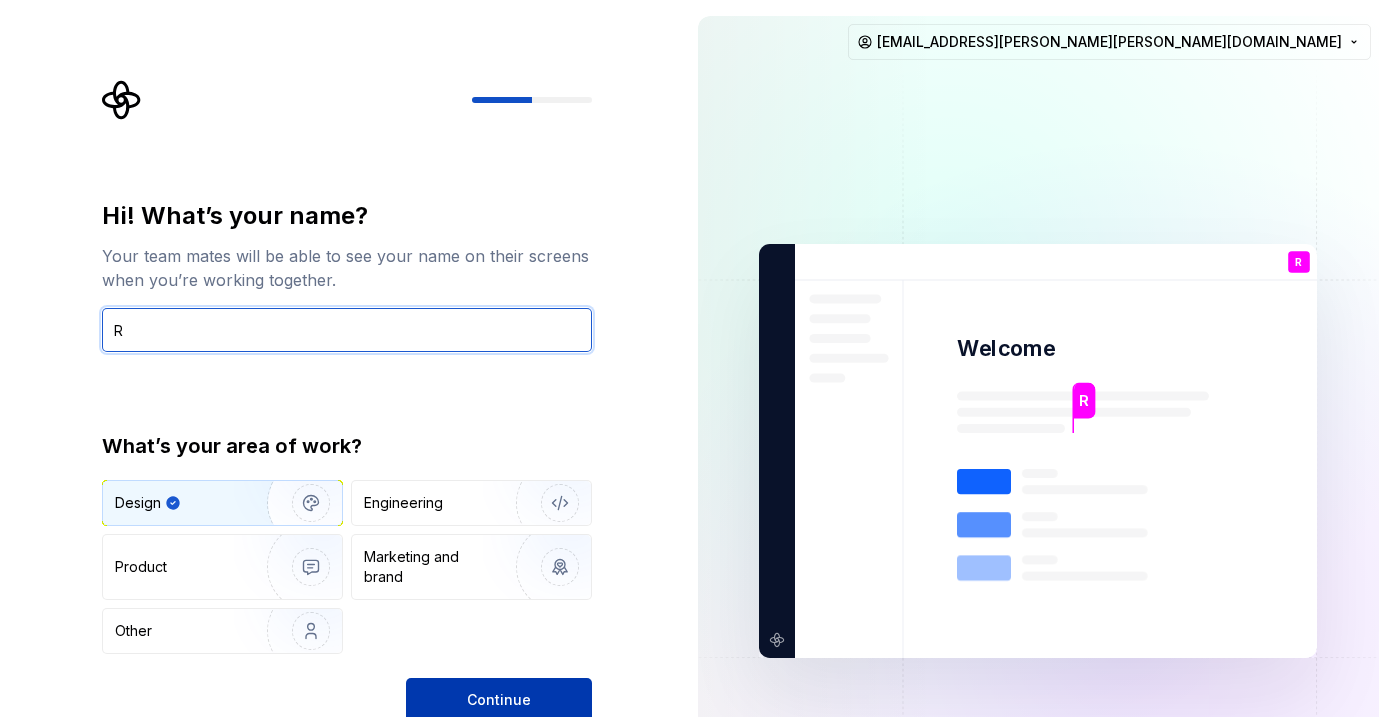 type on "R" 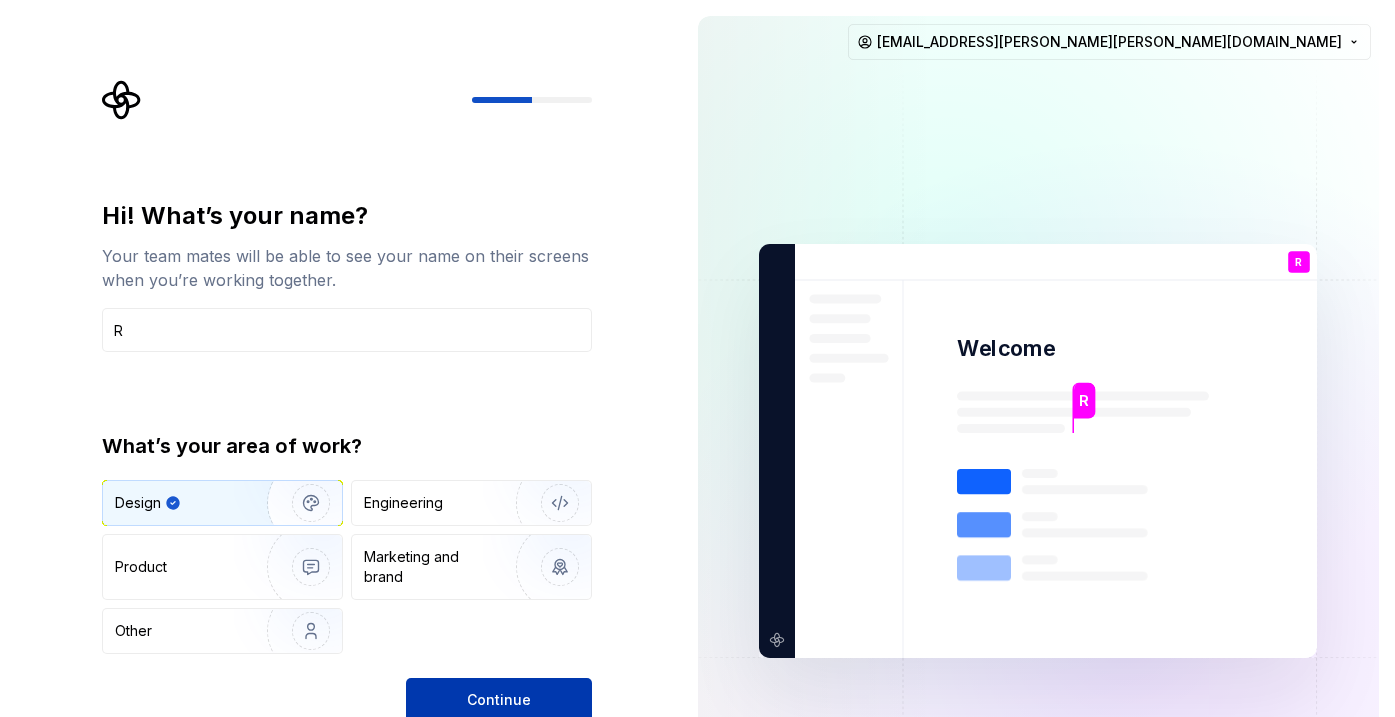 click on "Continue" at bounding box center (499, 700) 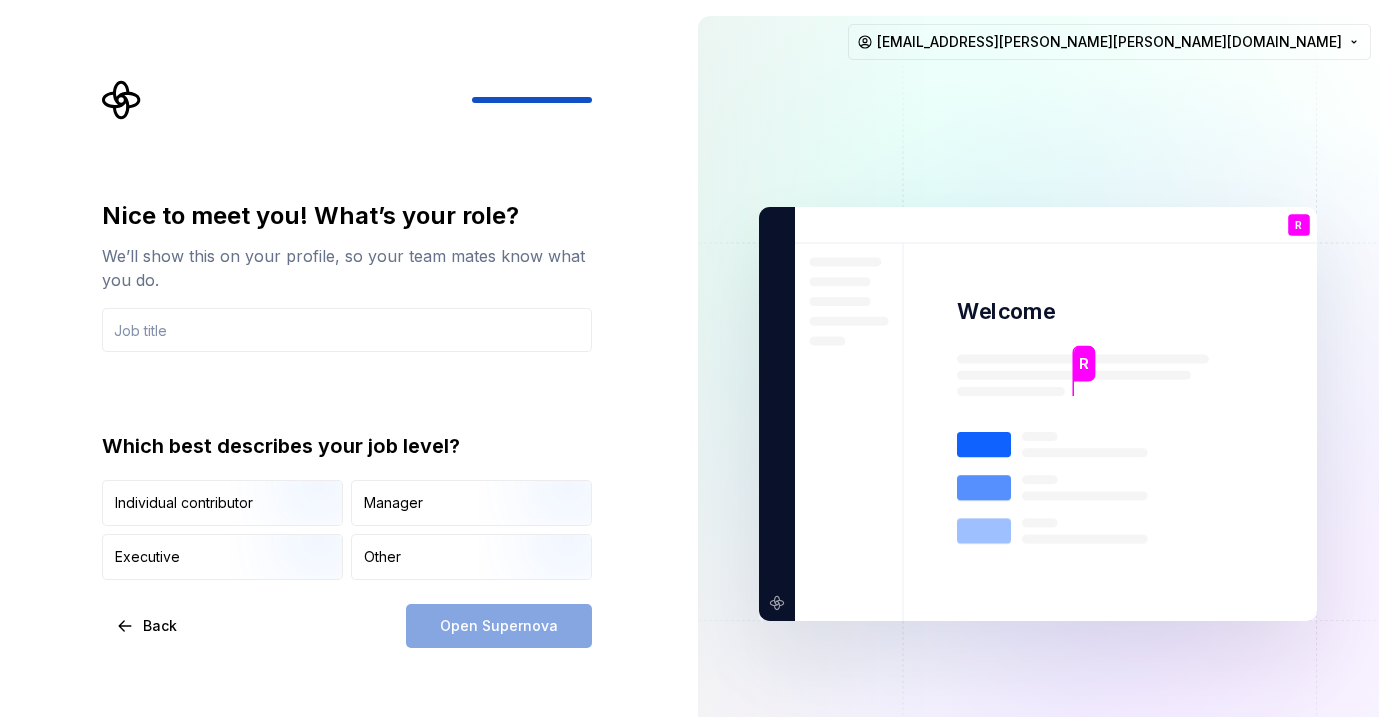 click on "Open Supernova" at bounding box center (499, 626) 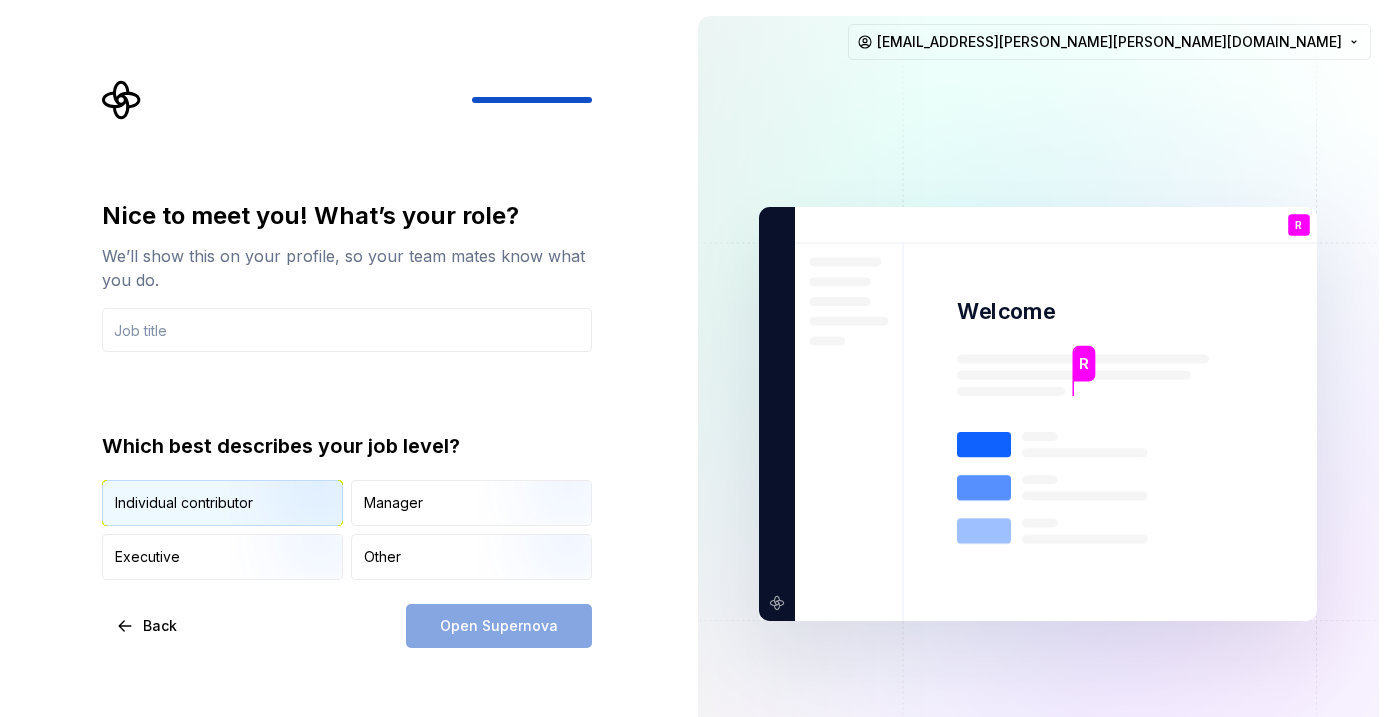 click on "Individual contributor" at bounding box center (222, 503) 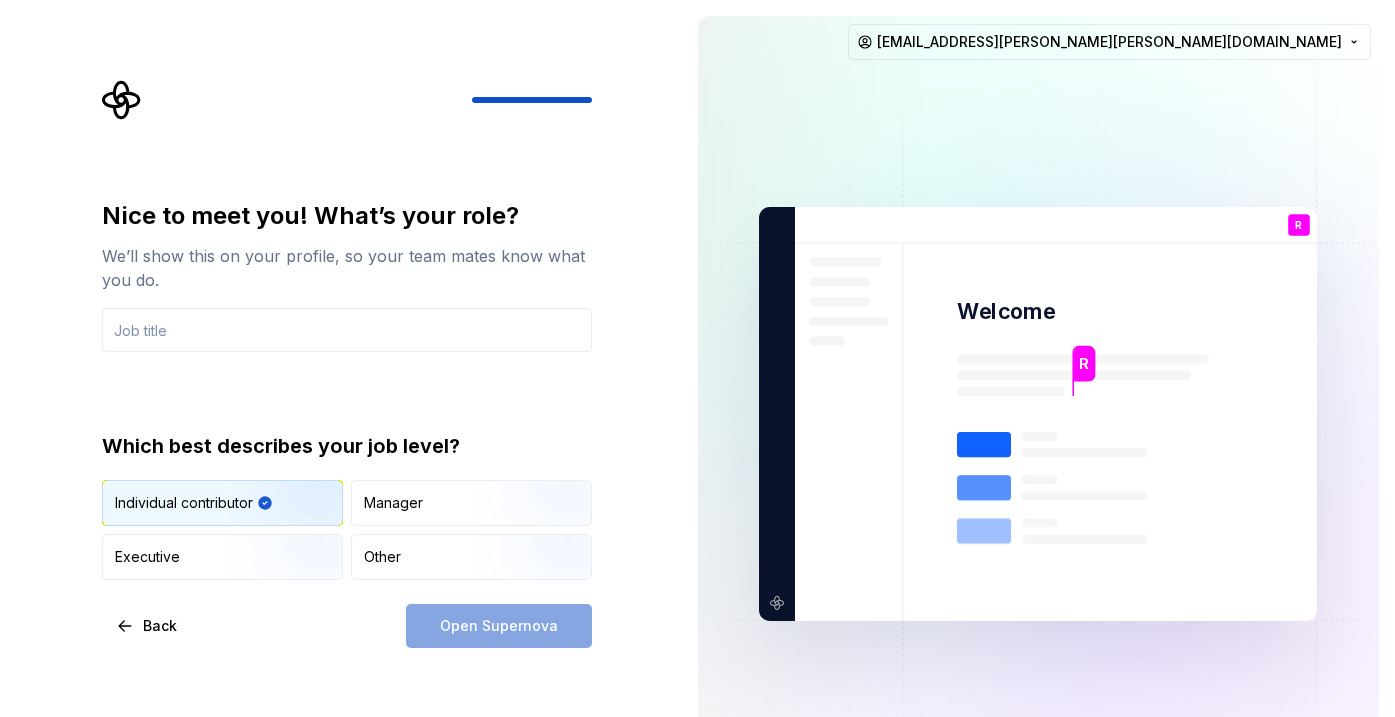 click on "Nice to meet you! What’s your role? We’ll show this on your profile, so your team mates know what you do." at bounding box center (347, 276) 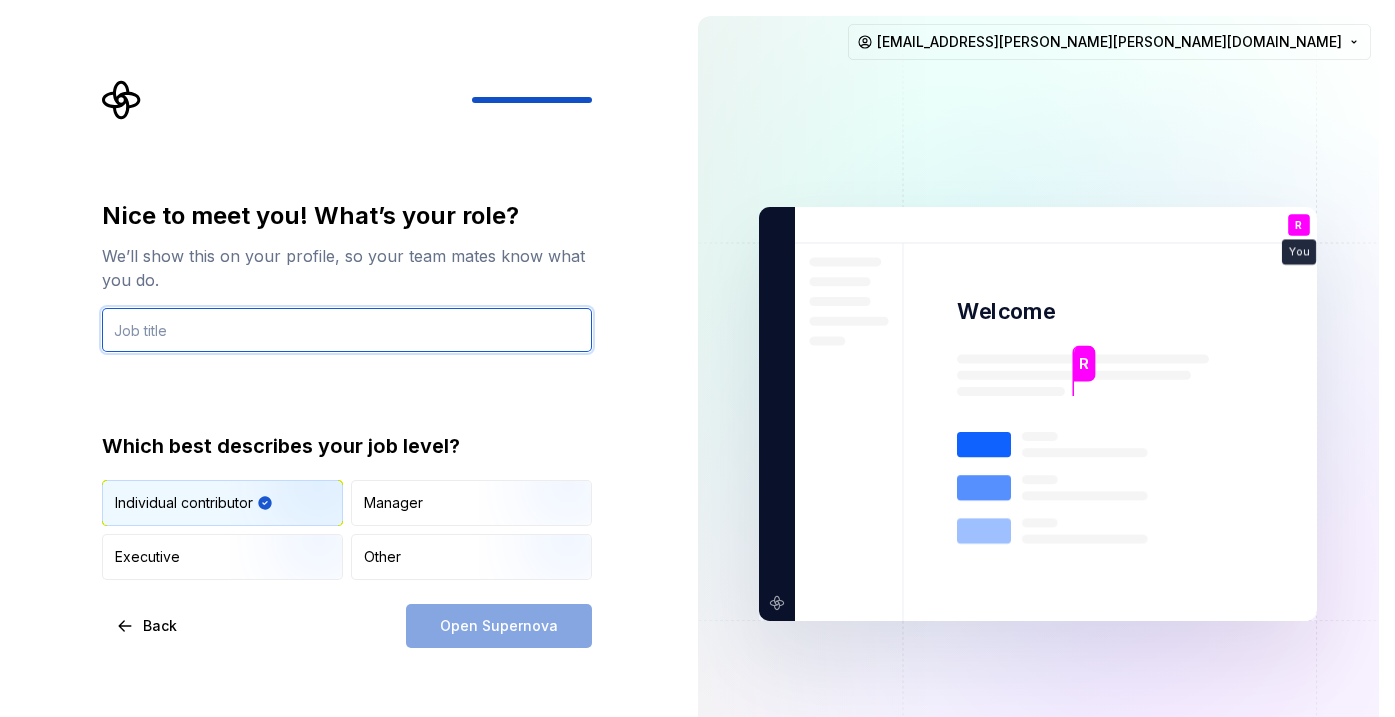 click at bounding box center (347, 330) 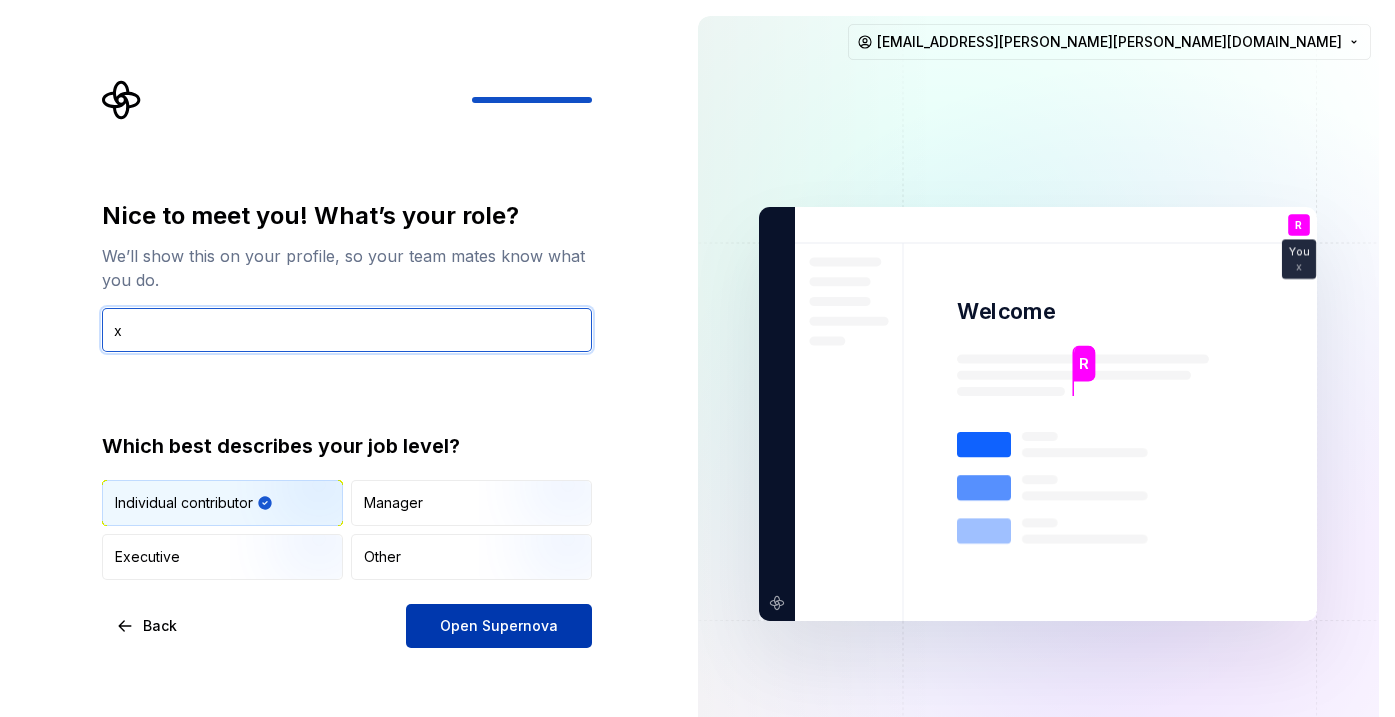 type on "x" 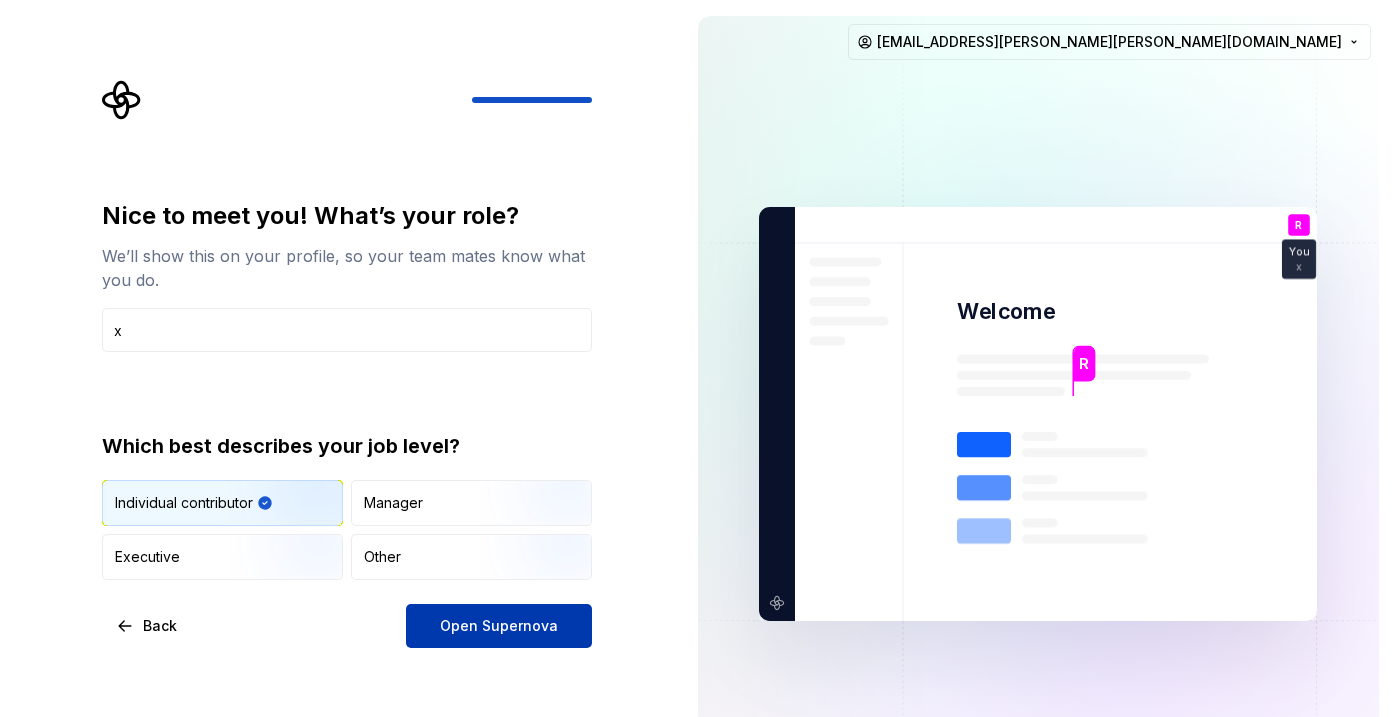 click on "Open Supernova" at bounding box center [499, 626] 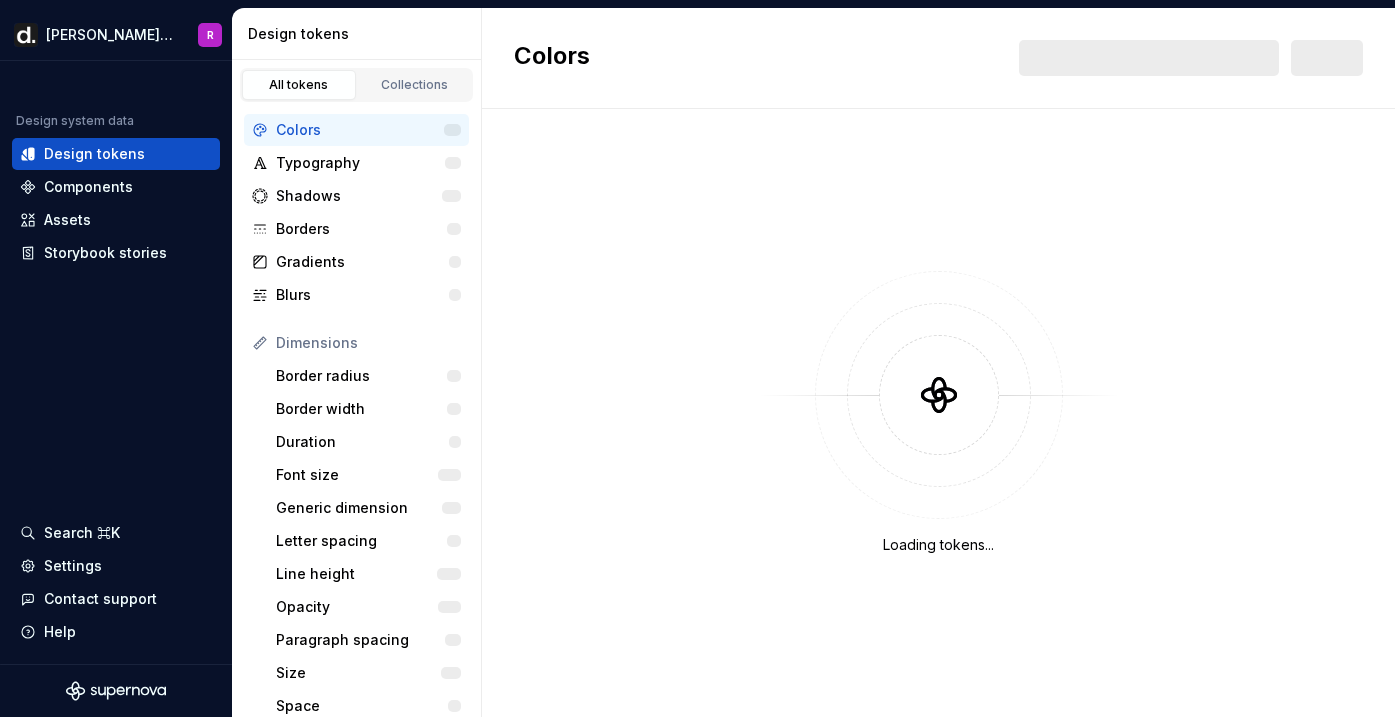 click on "Colors Typography Shadows Borders Gradients Blurs Dimensions Border radius Border width Duration Font size Generic dimension Letter spacing Line height Opacity Paragraph spacing Size Space Z-index Options Text decoration Text case Visibility Strings Font family Font weight/style Generic string Product copy" at bounding box center (356, 598) 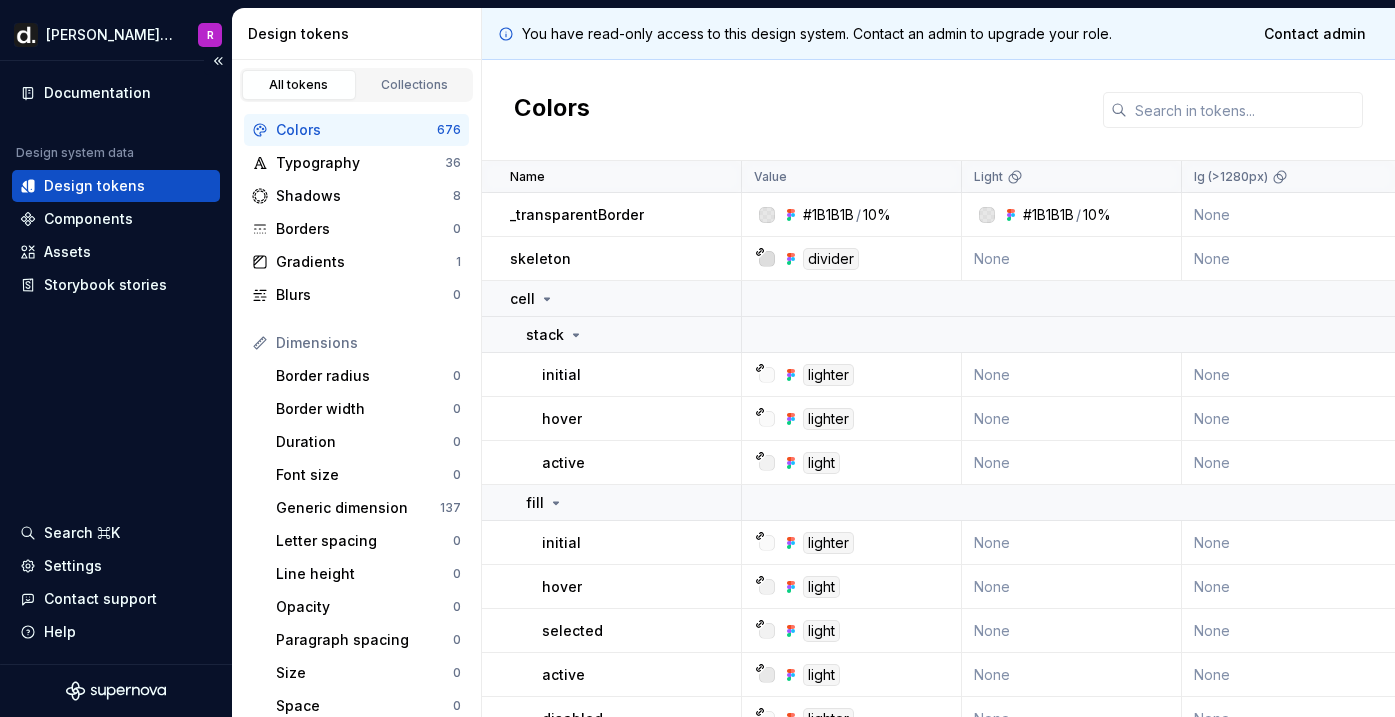 click on "Design tokens" at bounding box center (116, 186) 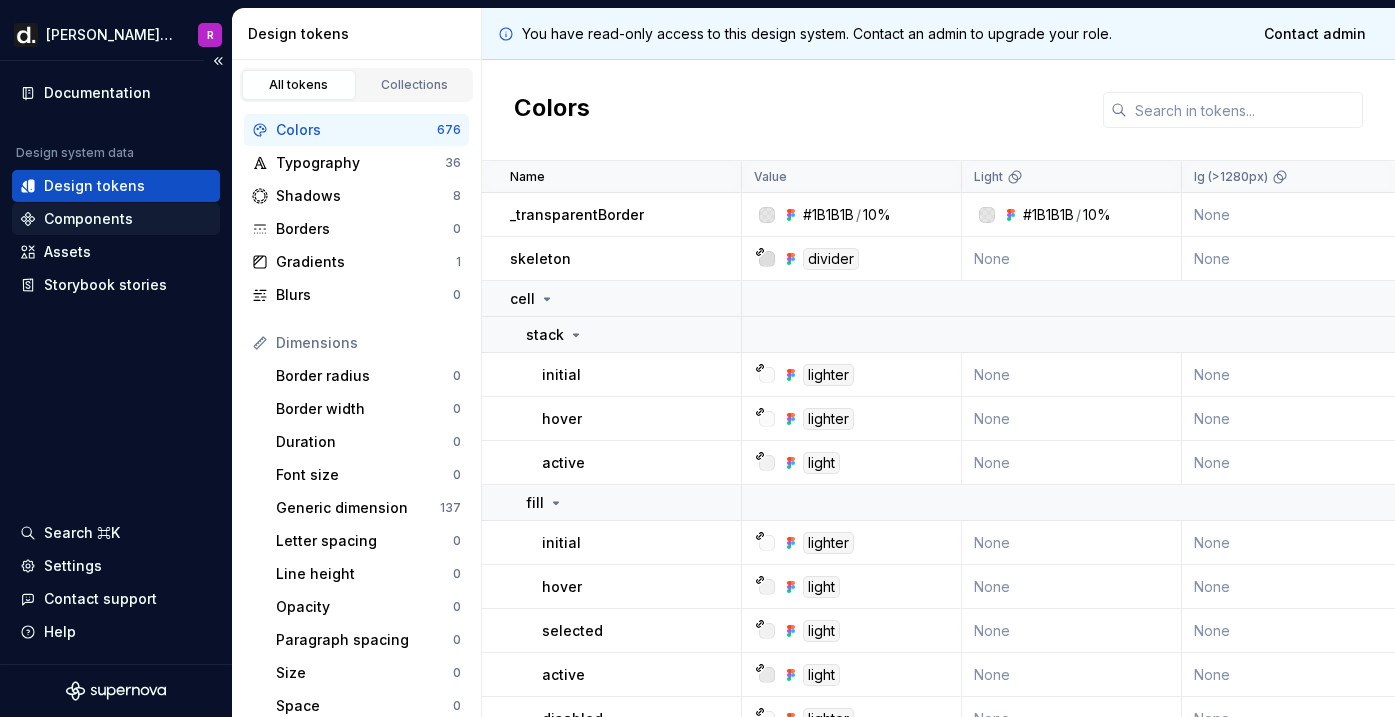 click on "Components" at bounding box center [88, 219] 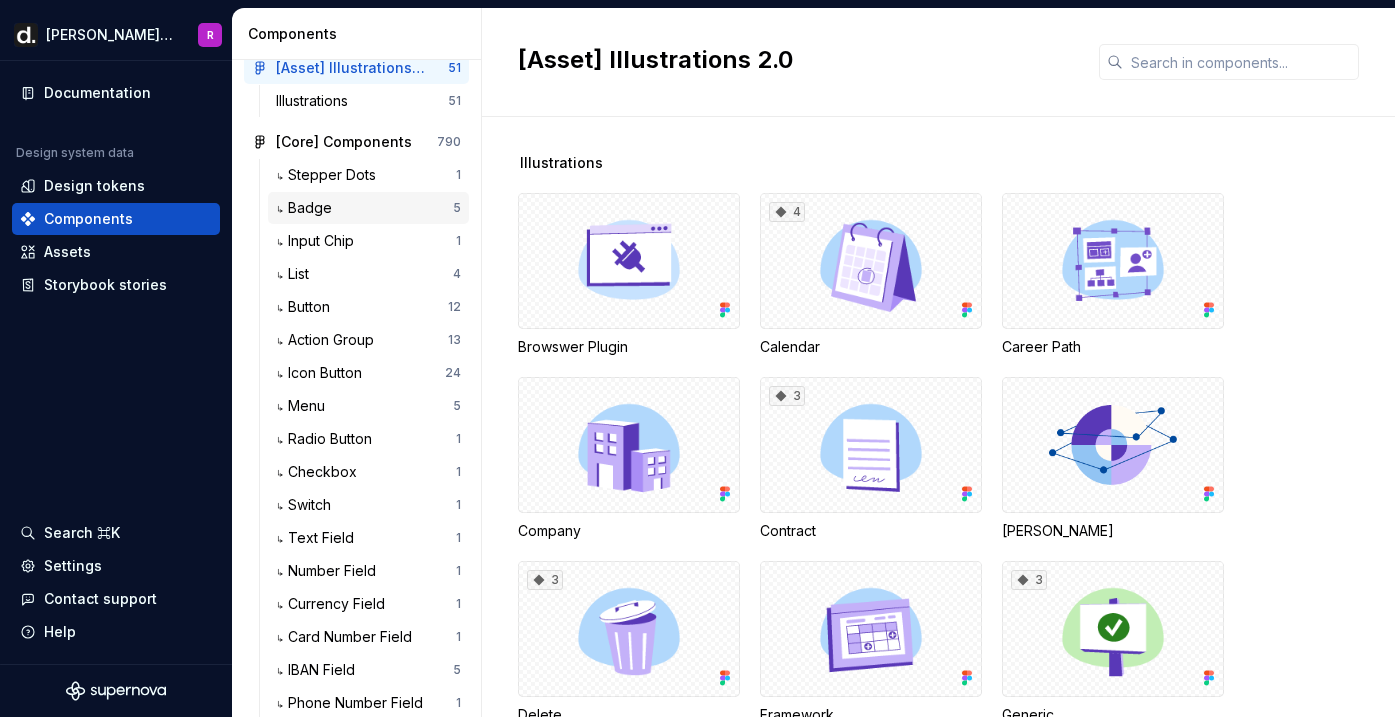 scroll, scrollTop: 0, scrollLeft: 0, axis: both 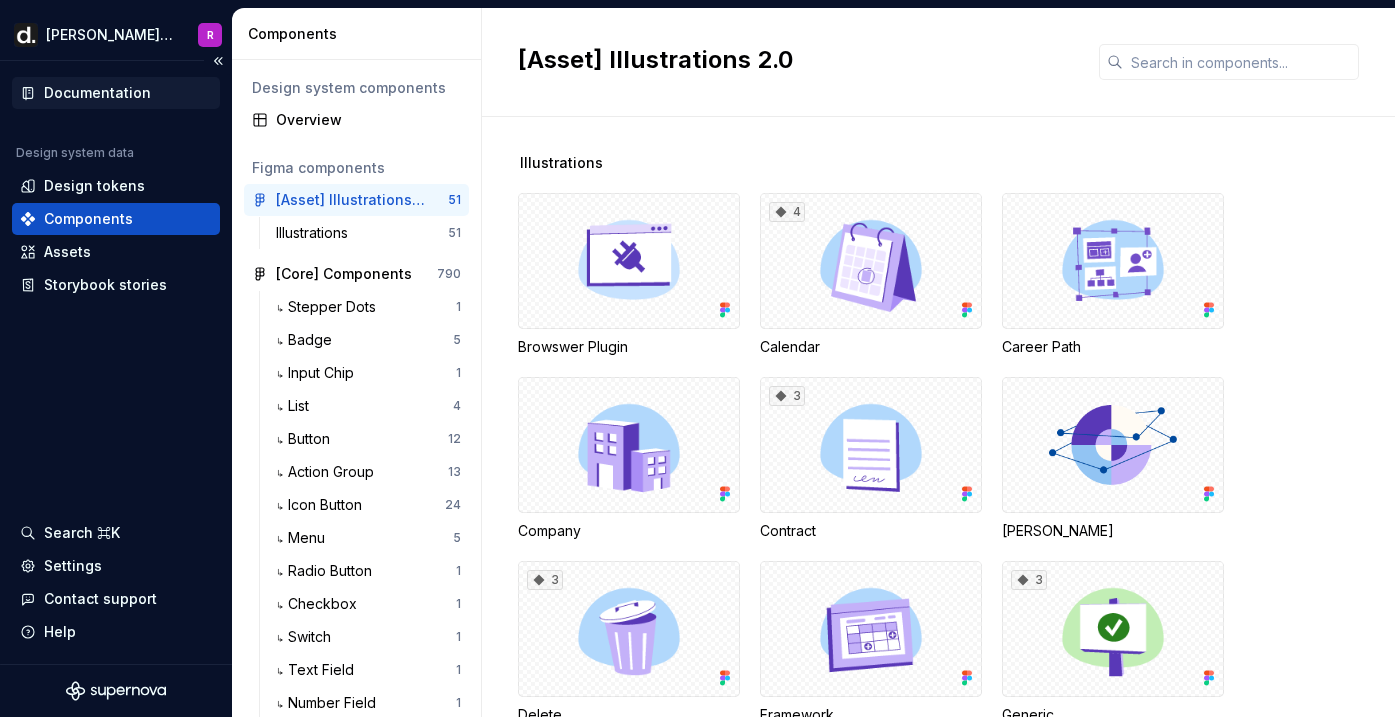 click on "Documentation" at bounding box center [97, 93] 